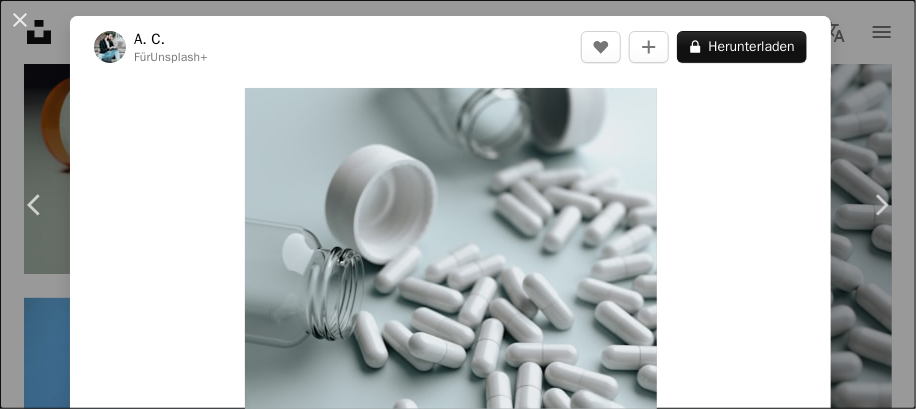 scroll, scrollTop: 20609, scrollLeft: 0, axis: vertical 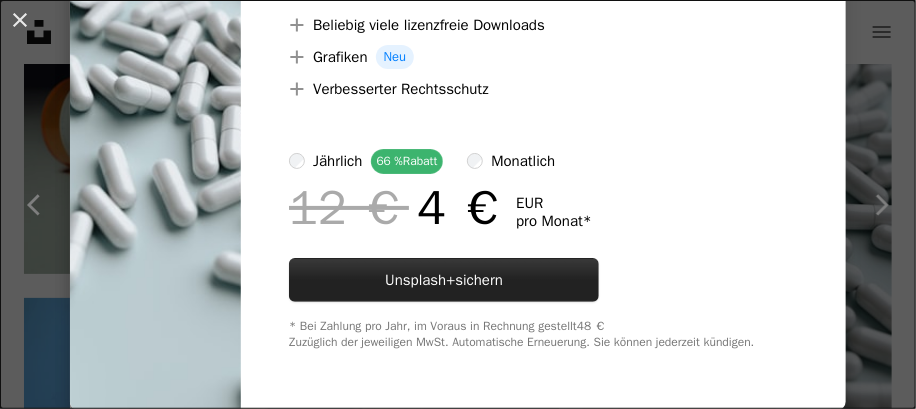 click on "Unsplash+  sichern" at bounding box center (444, 280) 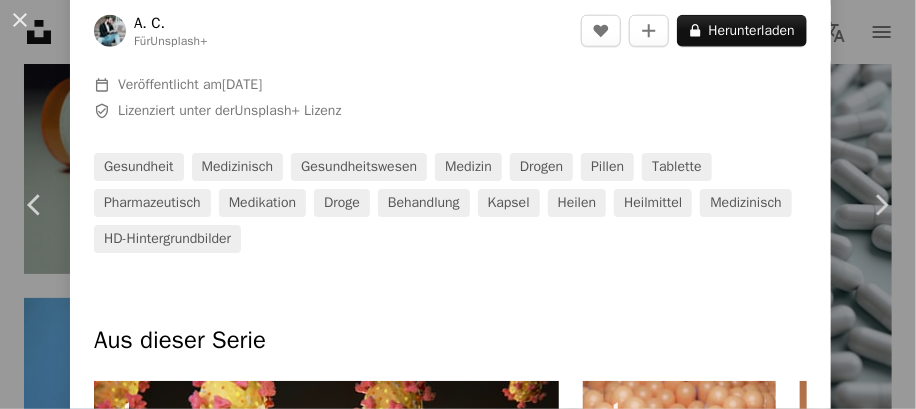 type on "**********" 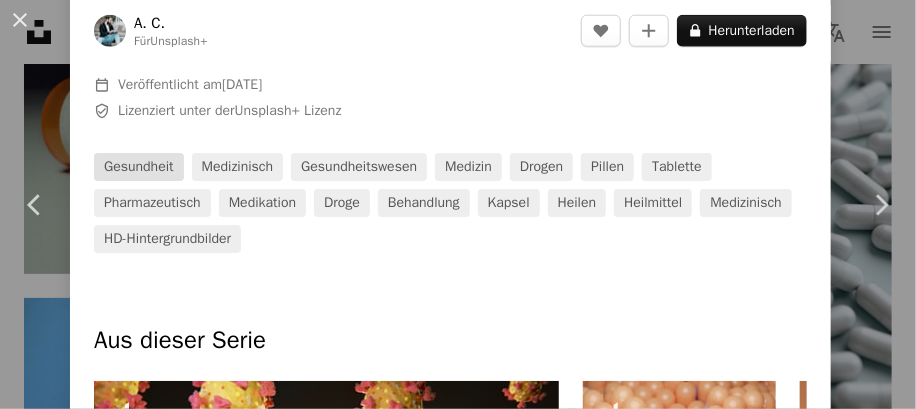click on "Gesundheit" at bounding box center (139, 167) 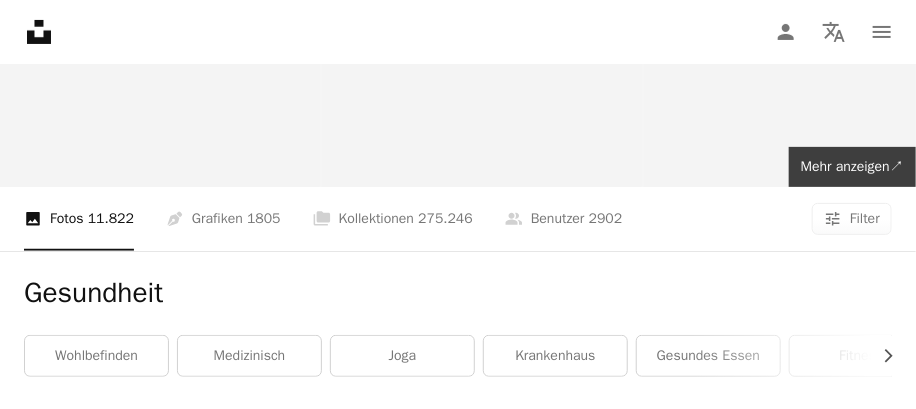 scroll, scrollTop: 0, scrollLeft: 0, axis: both 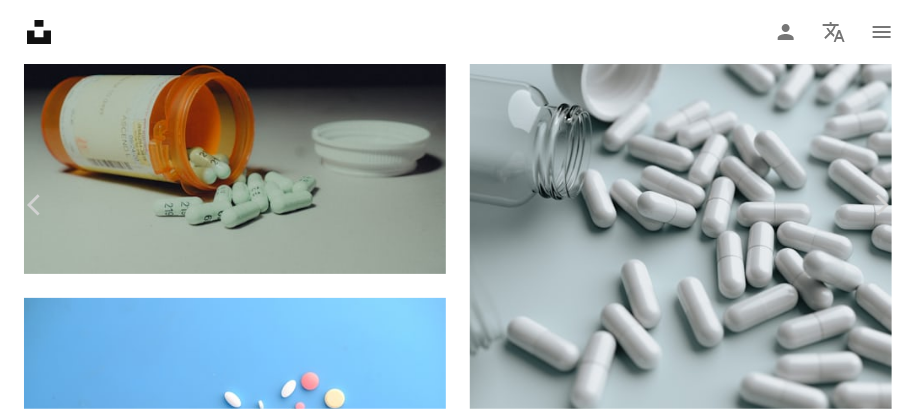 click on "pharmazeutisch" at bounding box center [152, 4303] 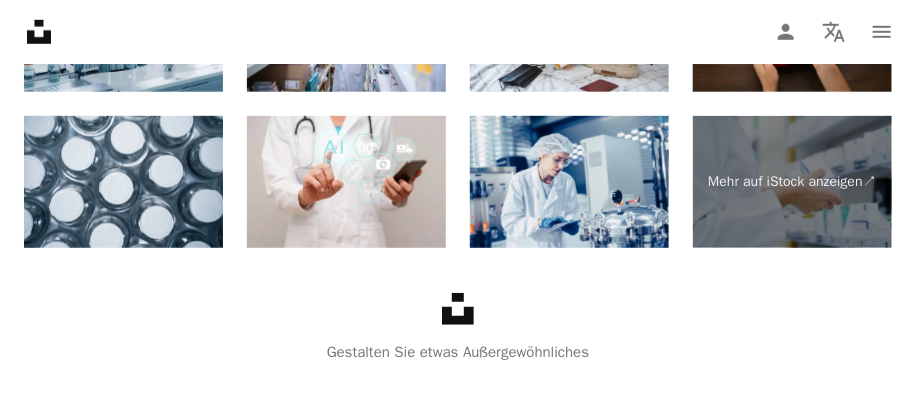scroll, scrollTop: 0, scrollLeft: 0, axis: both 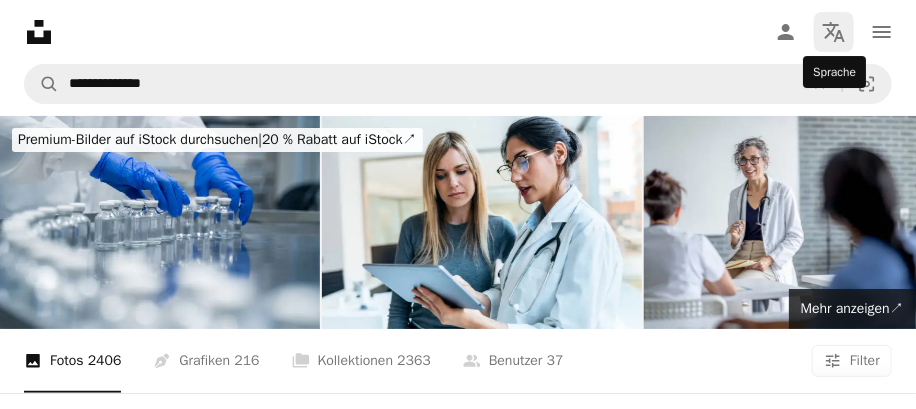 click on "Localization icon" 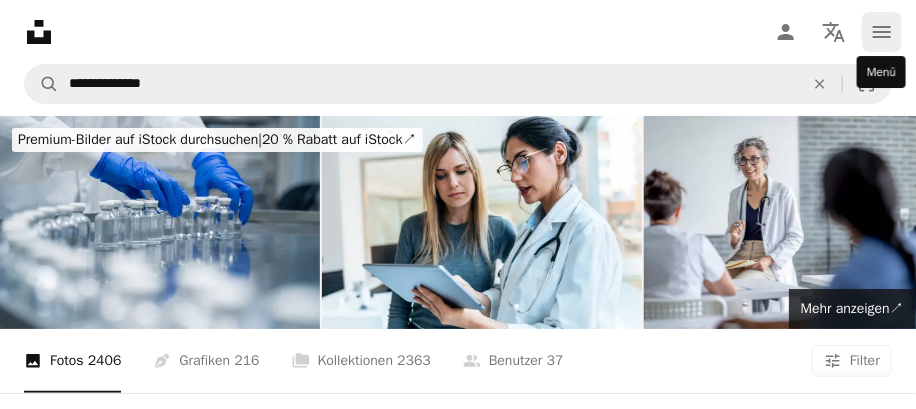 click 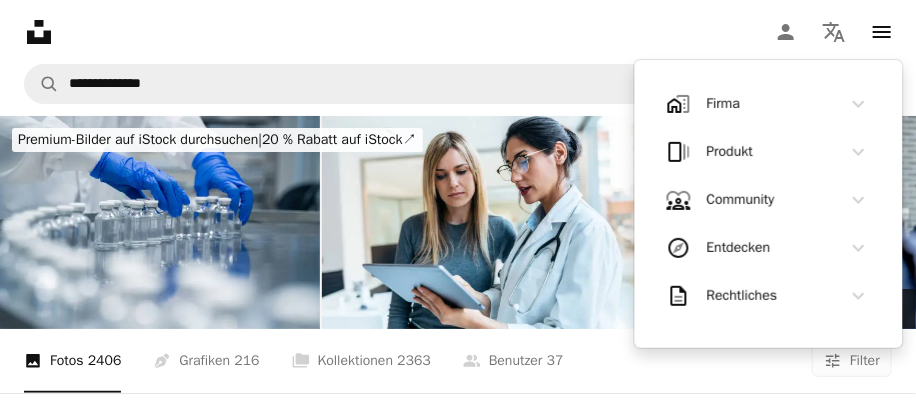 click on "Produkt" at bounding box center (769, 152) 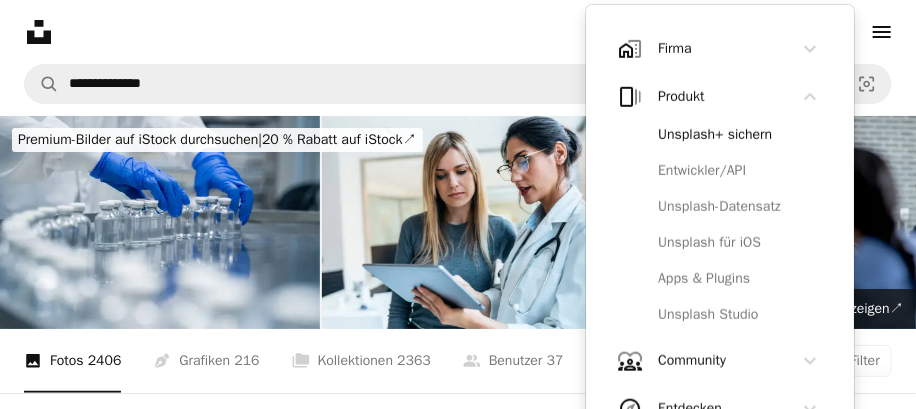 click on "Chevron down" 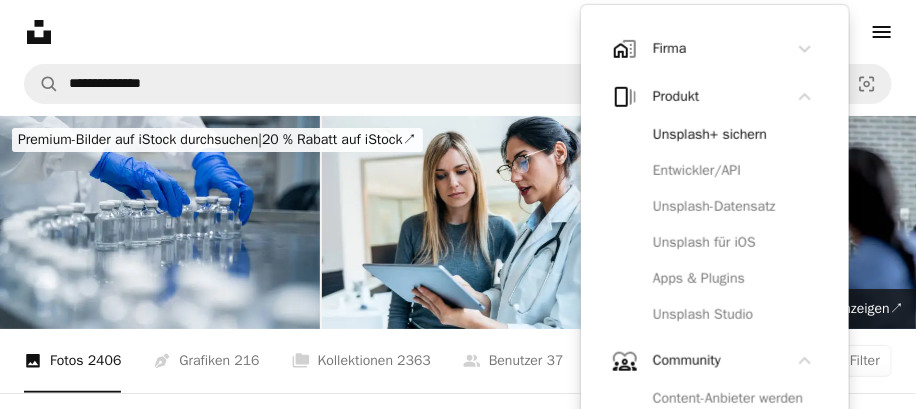 click on "Chevron down" 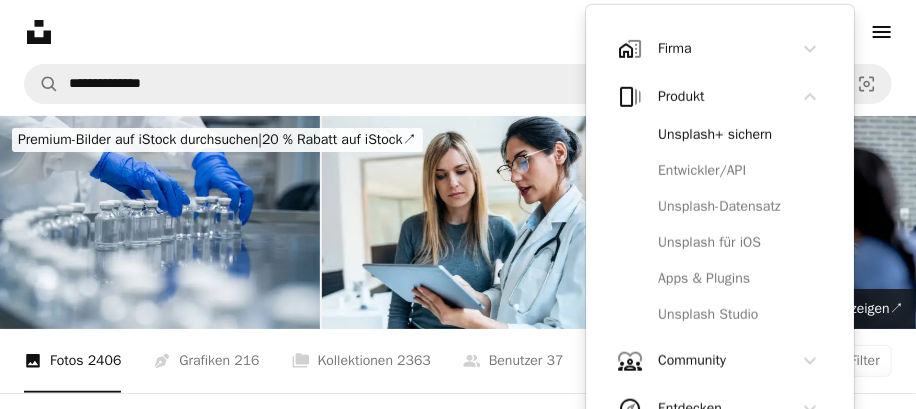 click on "Chevron down" 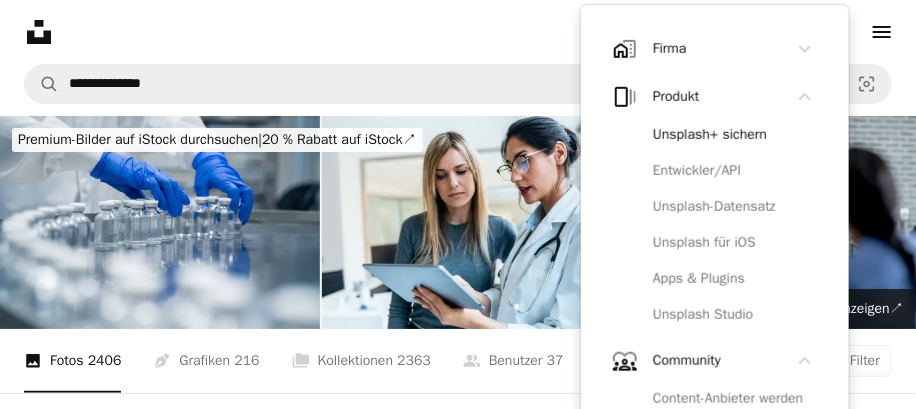 click on "Chevron down" 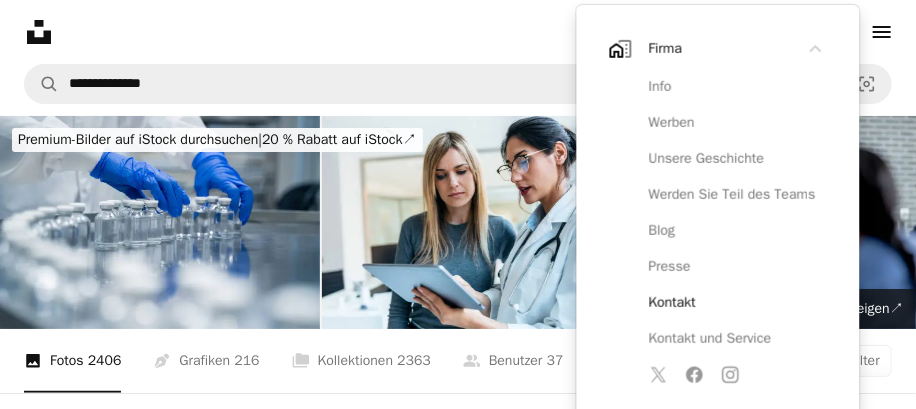 click on "Kontakt" at bounding box center [732, 303] 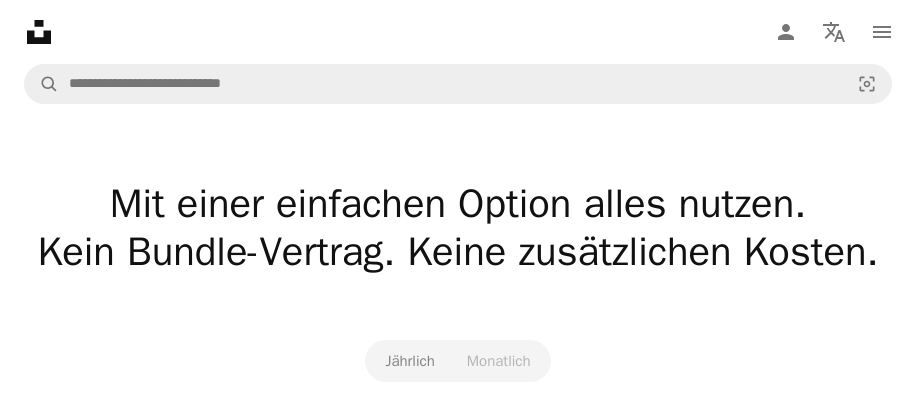 scroll, scrollTop: 0, scrollLeft: 0, axis: both 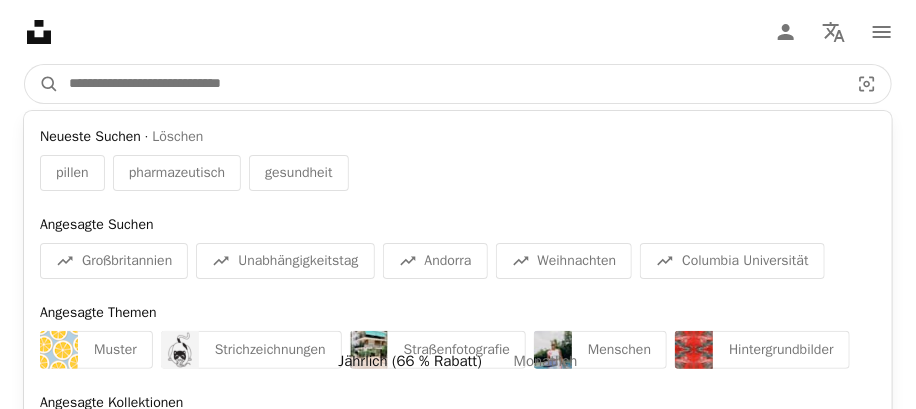 click at bounding box center [451, 84] 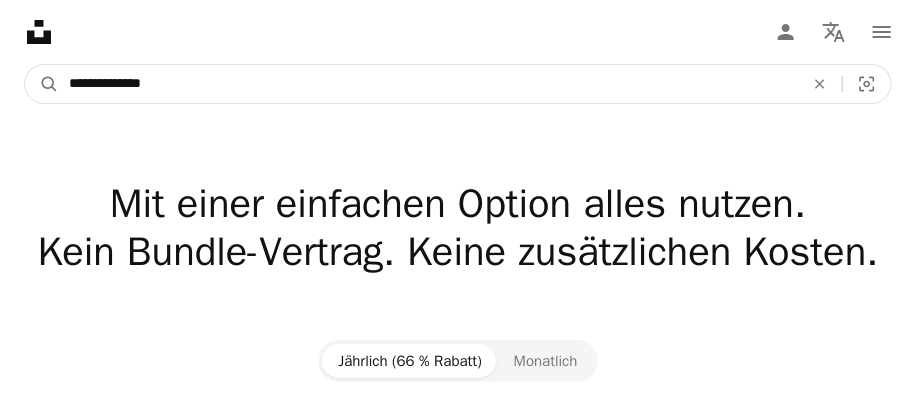 type on "**********" 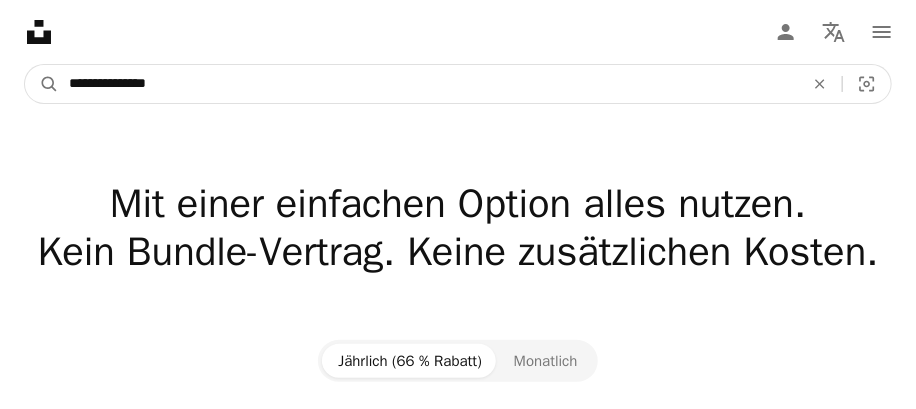 click on "A magnifying glass" at bounding box center (42, 84) 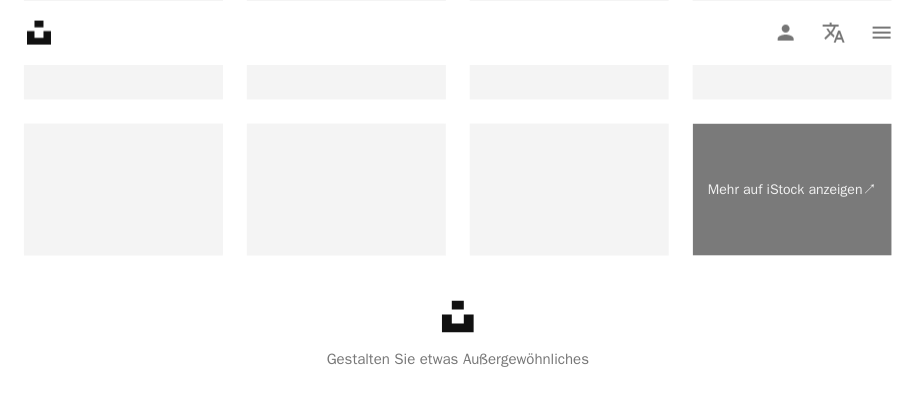 scroll, scrollTop: 5500, scrollLeft: 0, axis: vertical 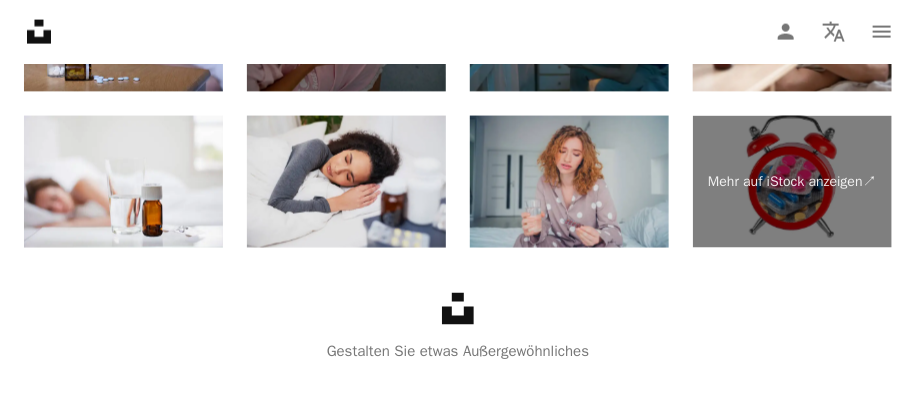 click at bounding box center [346, 182] 